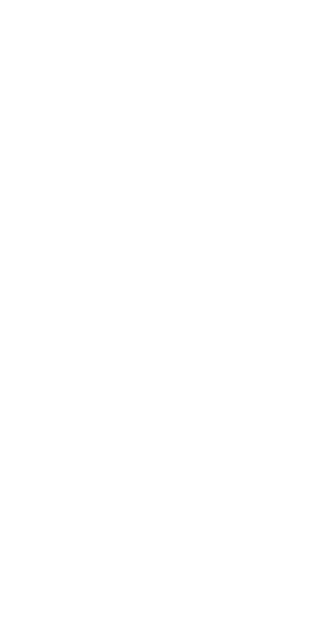 scroll, scrollTop: 0, scrollLeft: 0, axis: both 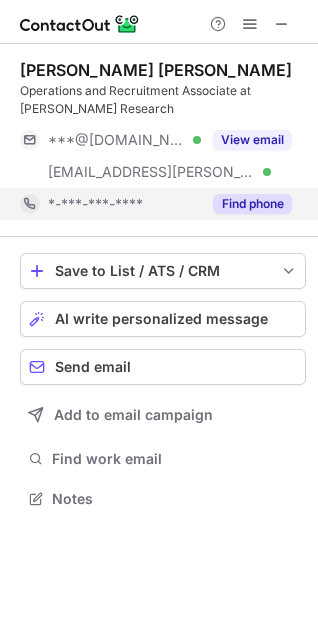 click on "Find phone" at bounding box center [252, 204] 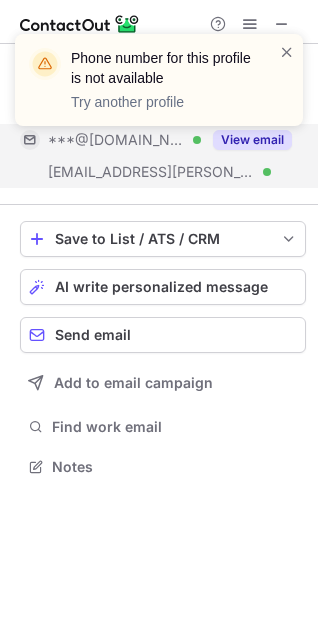 scroll, scrollTop: 452, scrollLeft: 318, axis: both 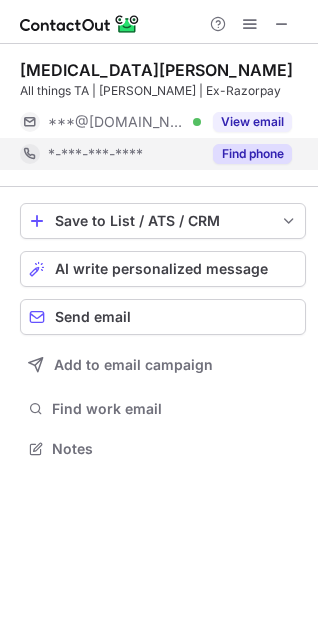 click on "Find phone" at bounding box center [246, 154] 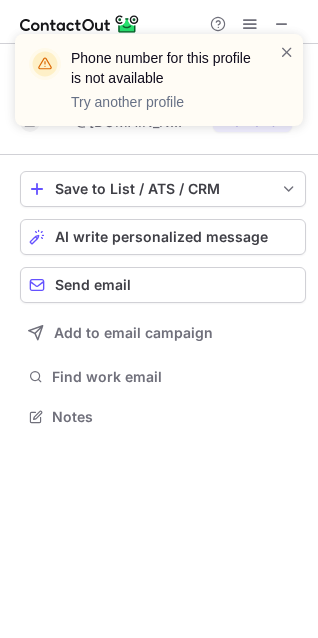 scroll, scrollTop: 402, scrollLeft: 318, axis: both 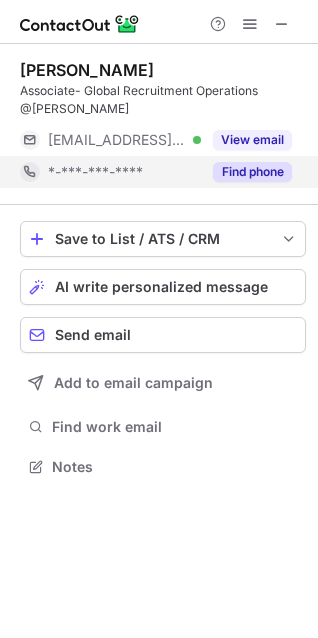 click on "Find phone" at bounding box center [252, 172] 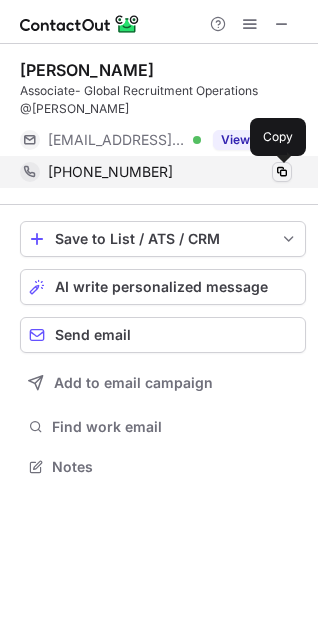 click at bounding box center (282, 172) 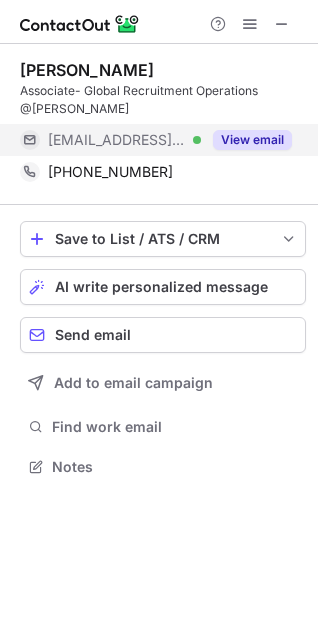 click on "View email" at bounding box center [252, 140] 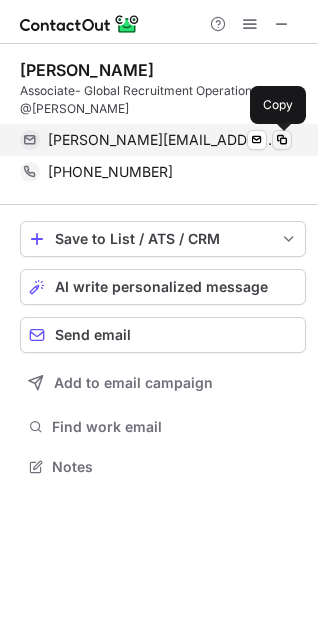 click at bounding box center (282, 140) 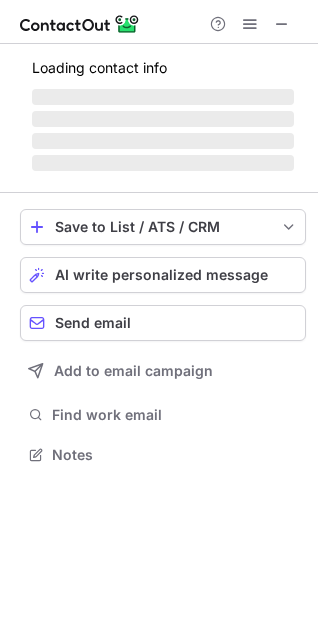 scroll, scrollTop: 10, scrollLeft: 9, axis: both 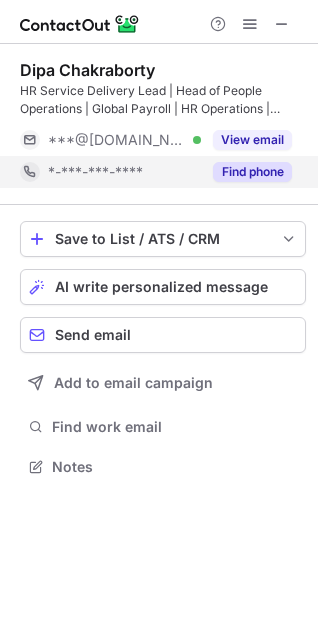 click on "Find phone" at bounding box center (252, 172) 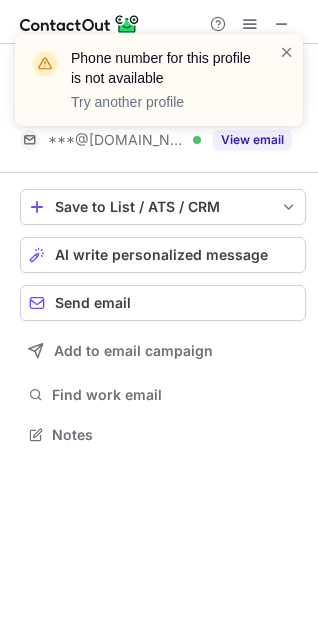 scroll, scrollTop: 420, scrollLeft: 318, axis: both 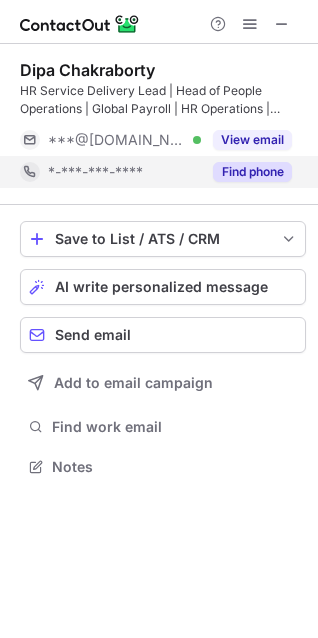 click on "Find phone" at bounding box center (252, 172) 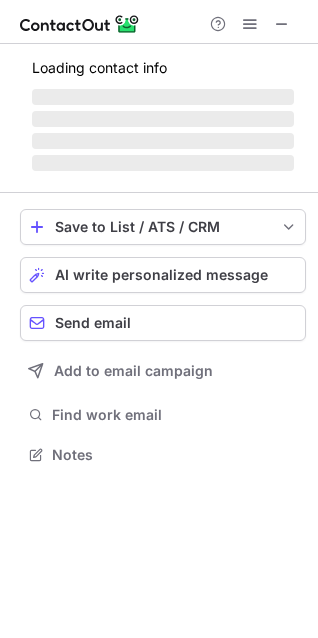 scroll, scrollTop: 10, scrollLeft: 9, axis: both 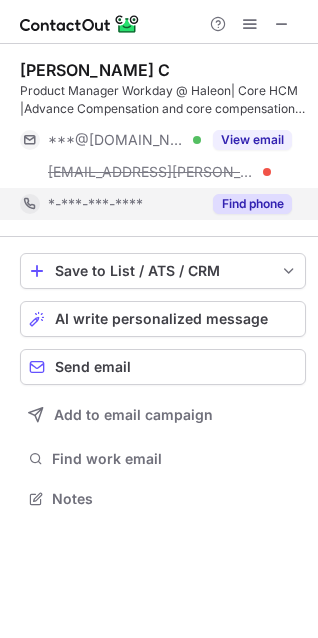 click on "Find phone" at bounding box center [252, 204] 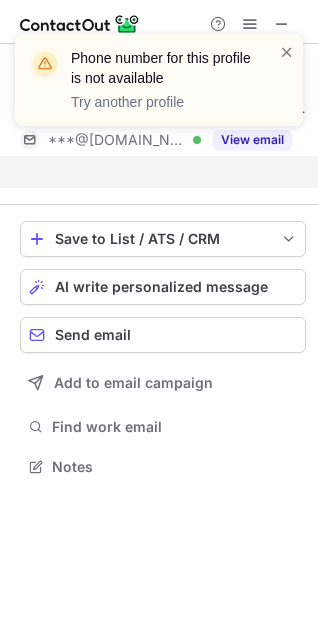 scroll, scrollTop: 420, scrollLeft: 318, axis: both 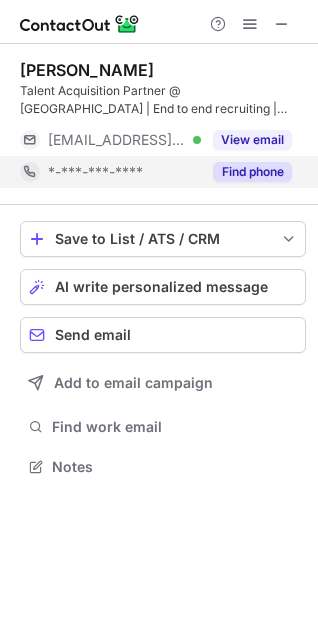 click on "Find phone" at bounding box center [252, 172] 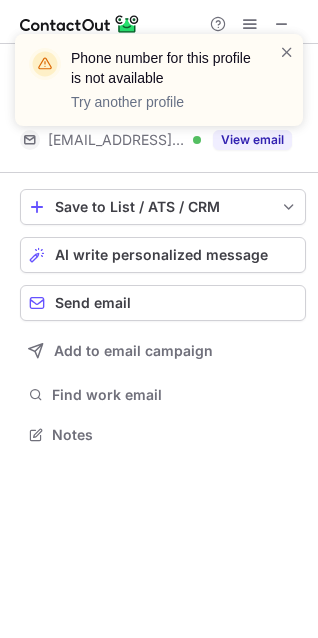 scroll, scrollTop: 420, scrollLeft: 318, axis: both 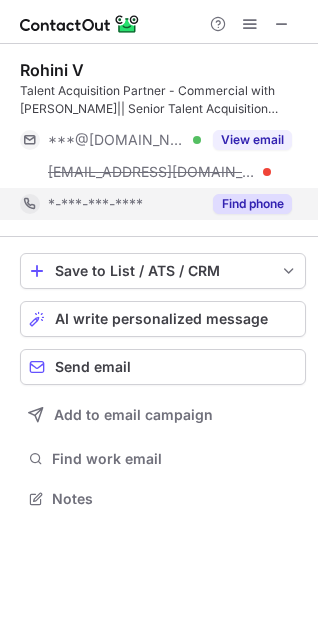 click on "Find phone" at bounding box center [252, 204] 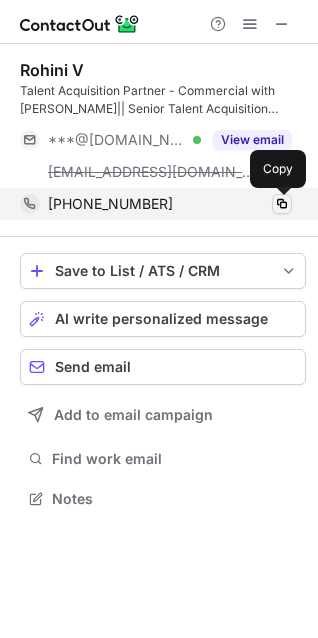 click at bounding box center (282, 204) 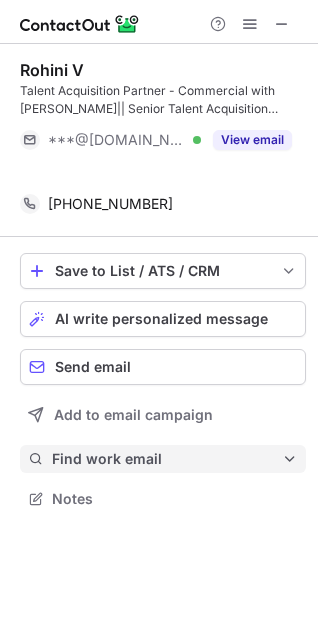 scroll, scrollTop: 452, scrollLeft: 318, axis: both 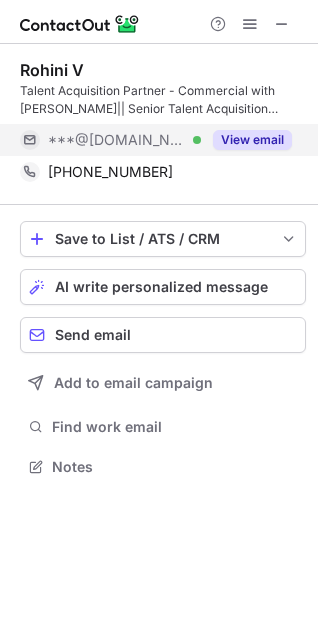 click on "View email" at bounding box center (246, 140) 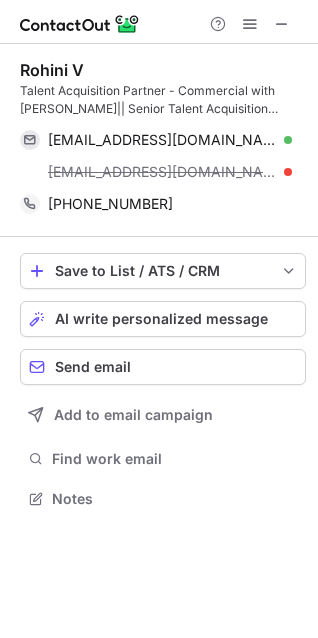 scroll, scrollTop: 10, scrollLeft: 9, axis: both 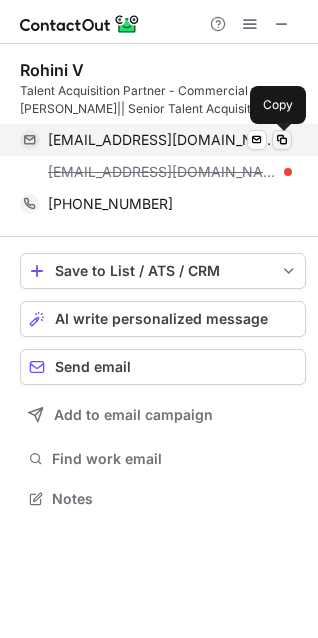 click at bounding box center [282, 140] 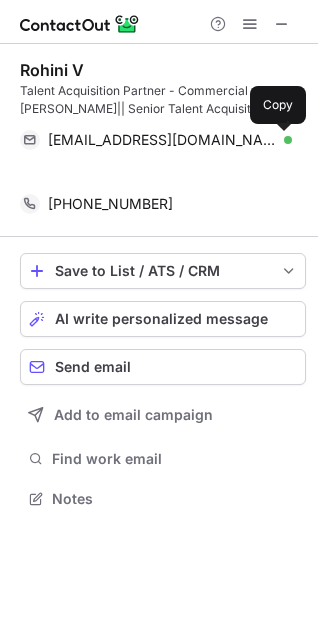 scroll, scrollTop: 452, scrollLeft: 318, axis: both 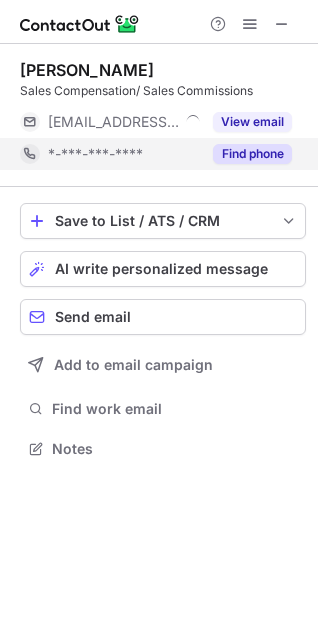 click on "Find phone" at bounding box center [252, 154] 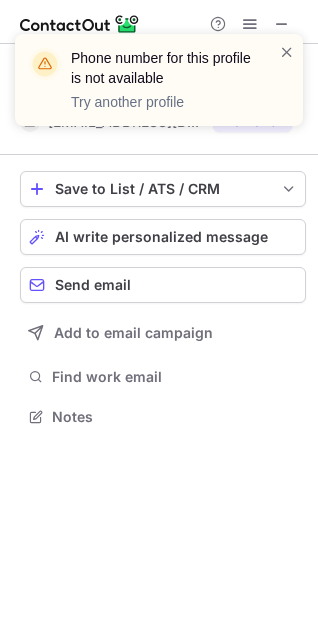 scroll, scrollTop: 402, scrollLeft: 318, axis: both 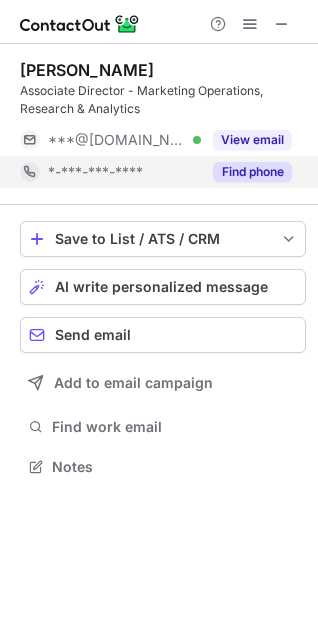 click on "Find phone" at bounding box center [252, 172] 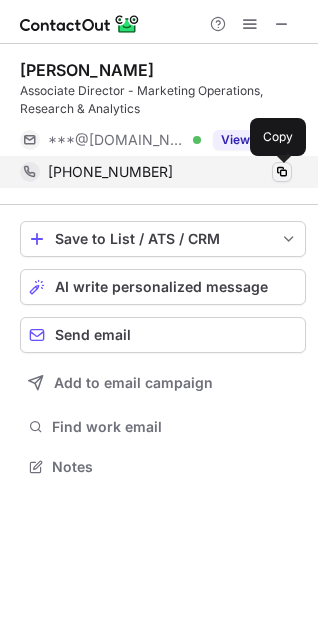click at bounding box center [282, 172] 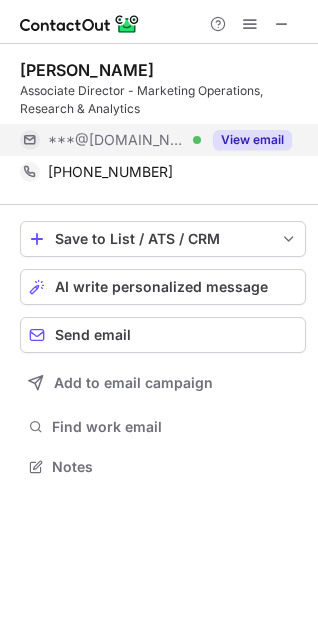 click on "View email" at bounding box center (252, 140) 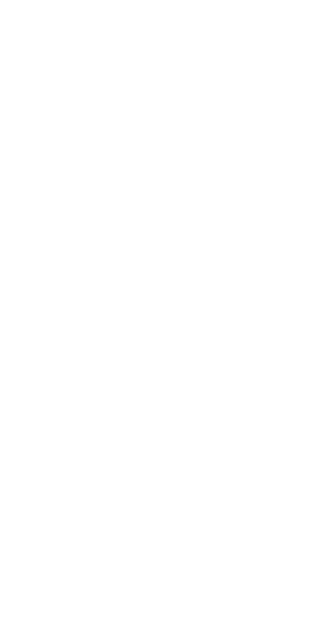 scroll, scrollTop: 0, scrollLeft: 0, axis: both 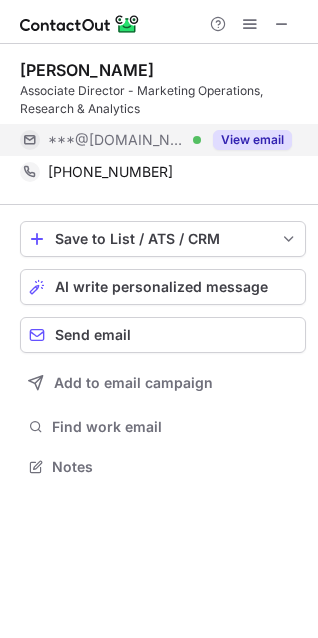 click on "View email" at bounding box center [252, 140] 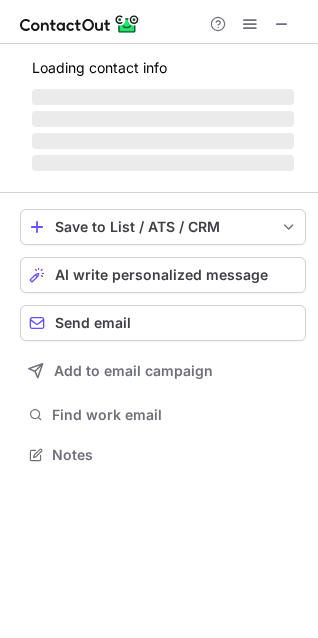 scroll, scrollTop: 10, scrollLeft: 9, axis: both 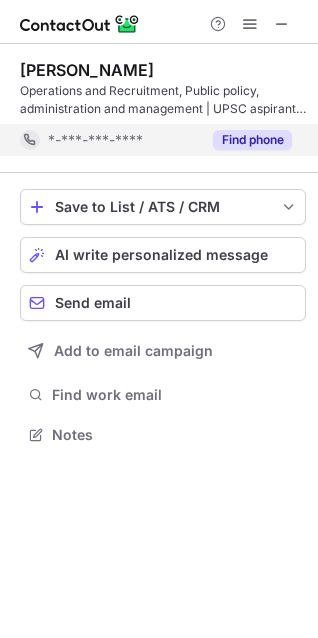 click on "Find phone" at bounding box center [252, 140] 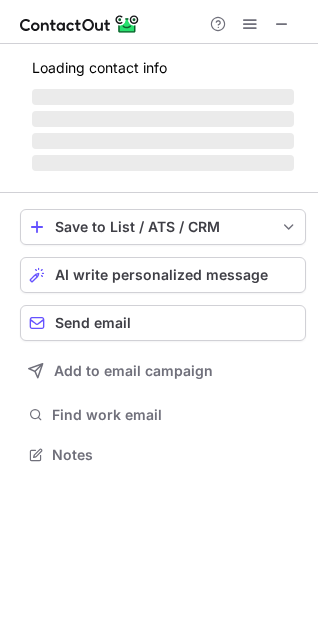 scroll, scrollTop: 10, scrollLeft: 9, axis: both 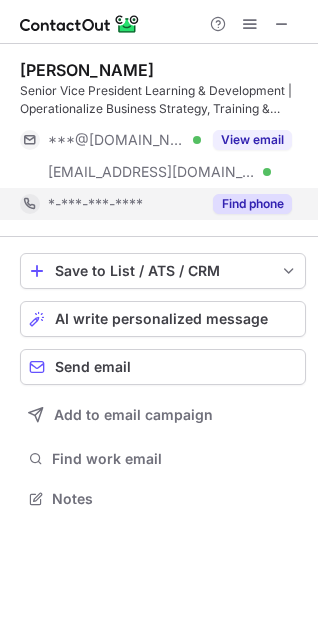 drag, startPoint x: 80, startPoint y: 263, endPoint x: 246, endPoint y: 204, distance: 176.17322 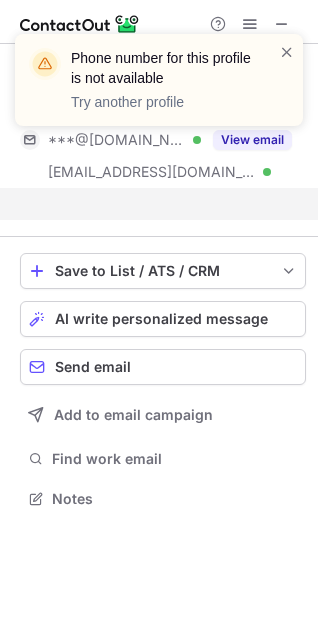 scroll, scrollTop: 452, scrollLeft: 318, axis: both 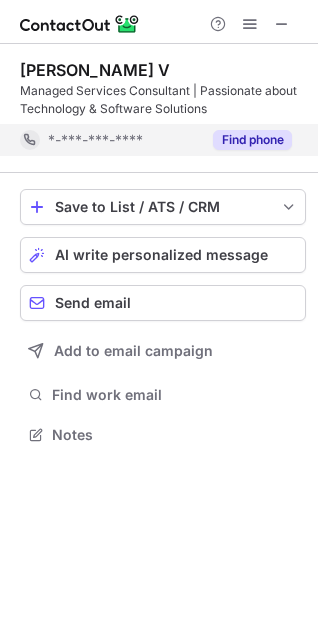 click on "Find phone" at bounding box center (252, 140) 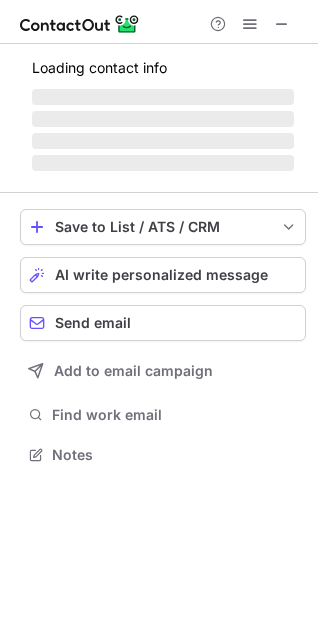 scroll, scrollTop: 10, scrollLeft: 9, axis: both 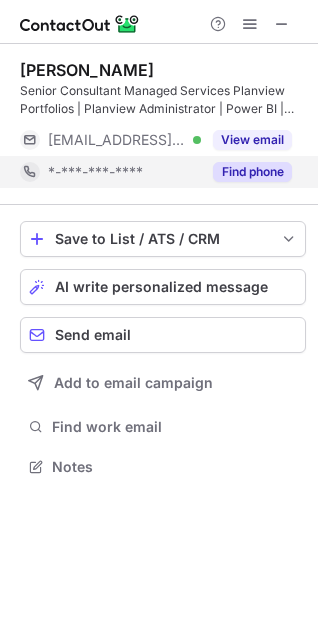 click on "Find phone" at bounding box center [252, 172] 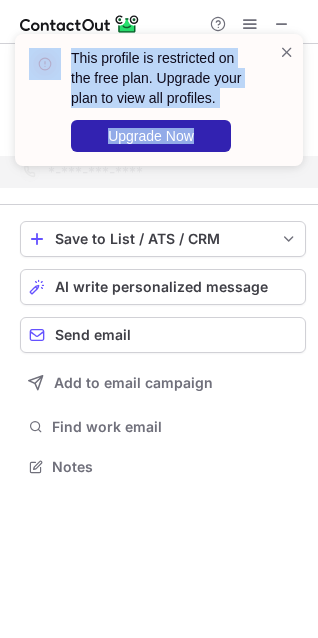 drag, startPoint x: 225, startPoint y: 179, endPoint x: -618, endPoint y: -89, distance: 884.575 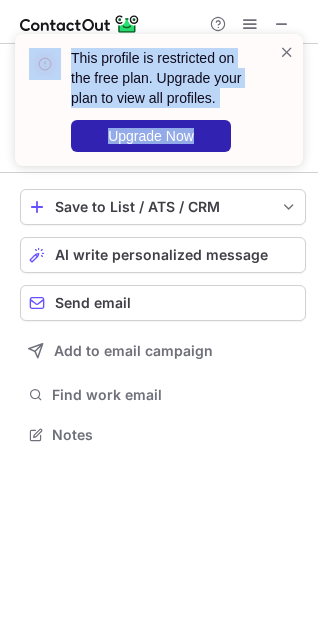scroll, scrollTop: 420, scrollLeft: 318, axis: both 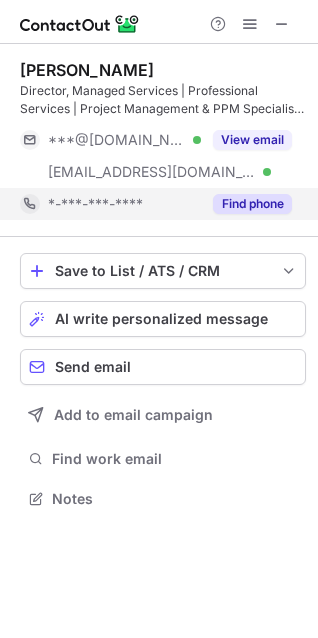 click on "Find phone" at bounding box center [252, 204] 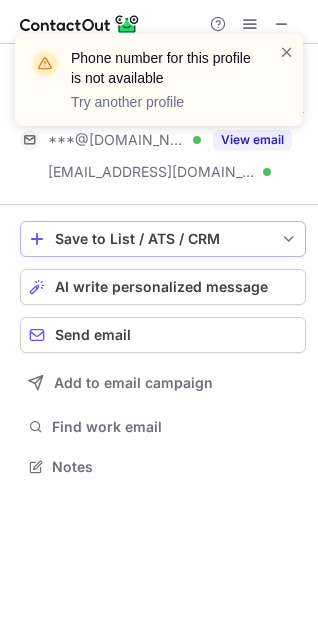 scroll, scrollTop: 452, scrollLeft: 318, axis: both 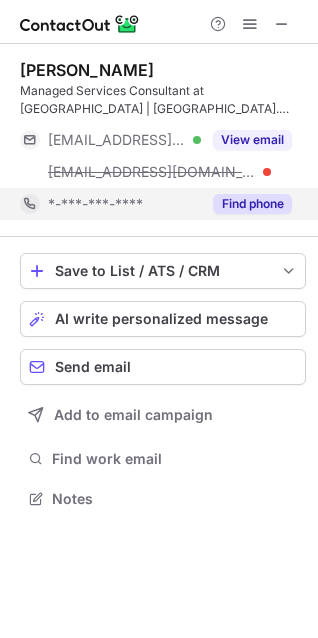 click on "Find phone" at bounding box center (252, 204) 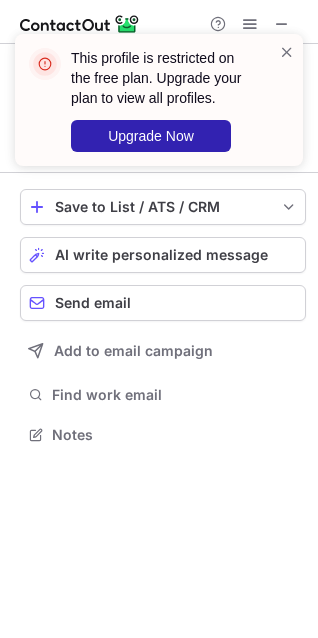 scroll, scrollTop: 420, scrollLeft: 318, axis: both 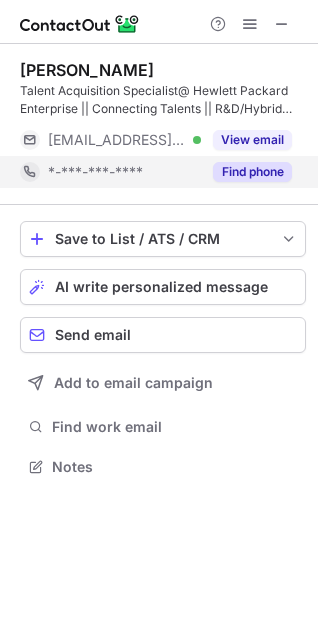 click on "Find phone" at bounding box center [252, 172] 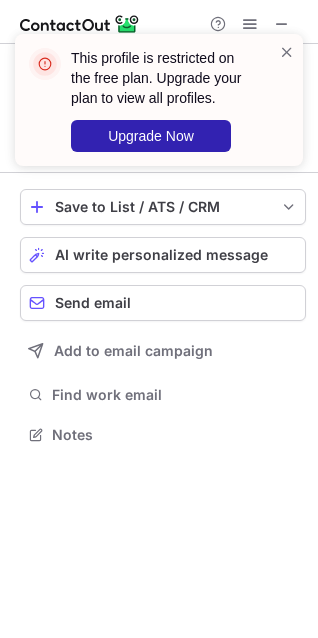 scroll, scrollTop: 420, scrollLeft: 318, axis: both 